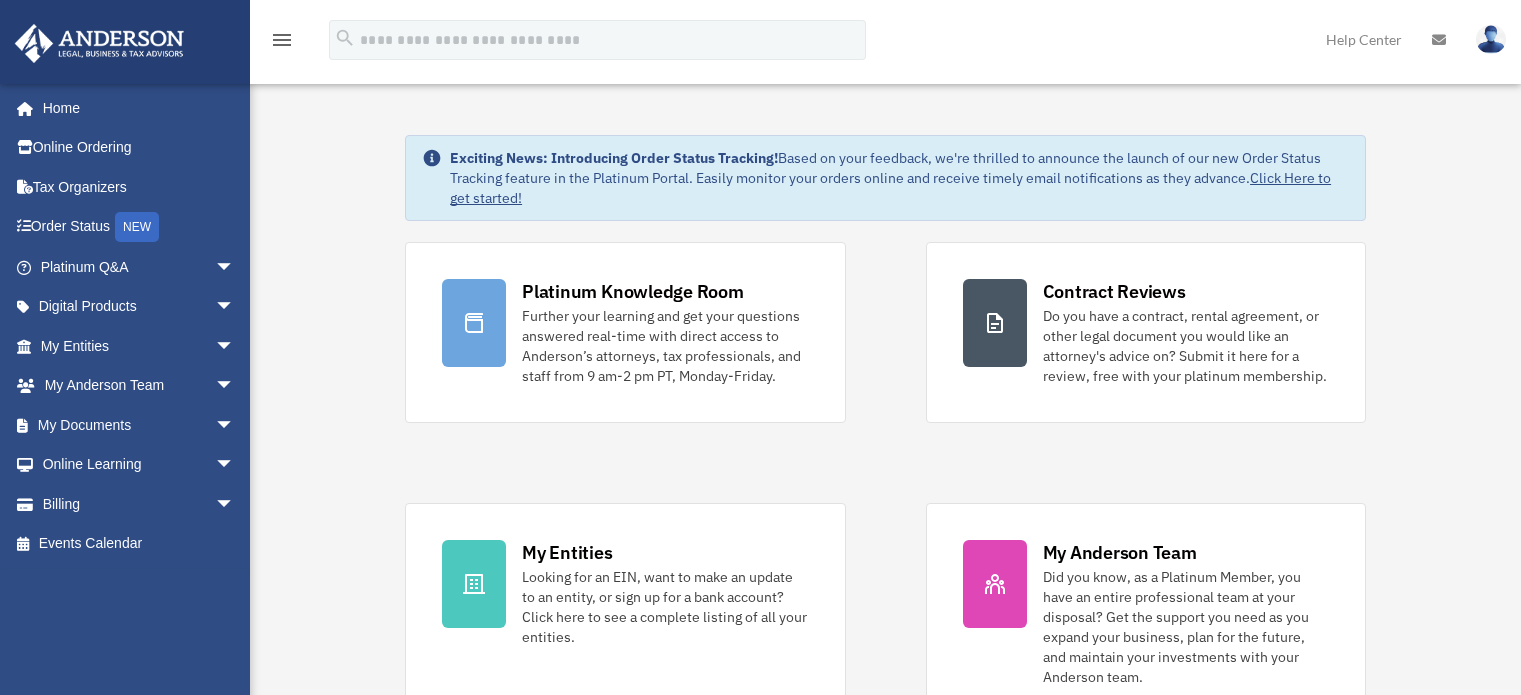 scroll, scrollTop: 0, scrollLeft: 0, axis: both 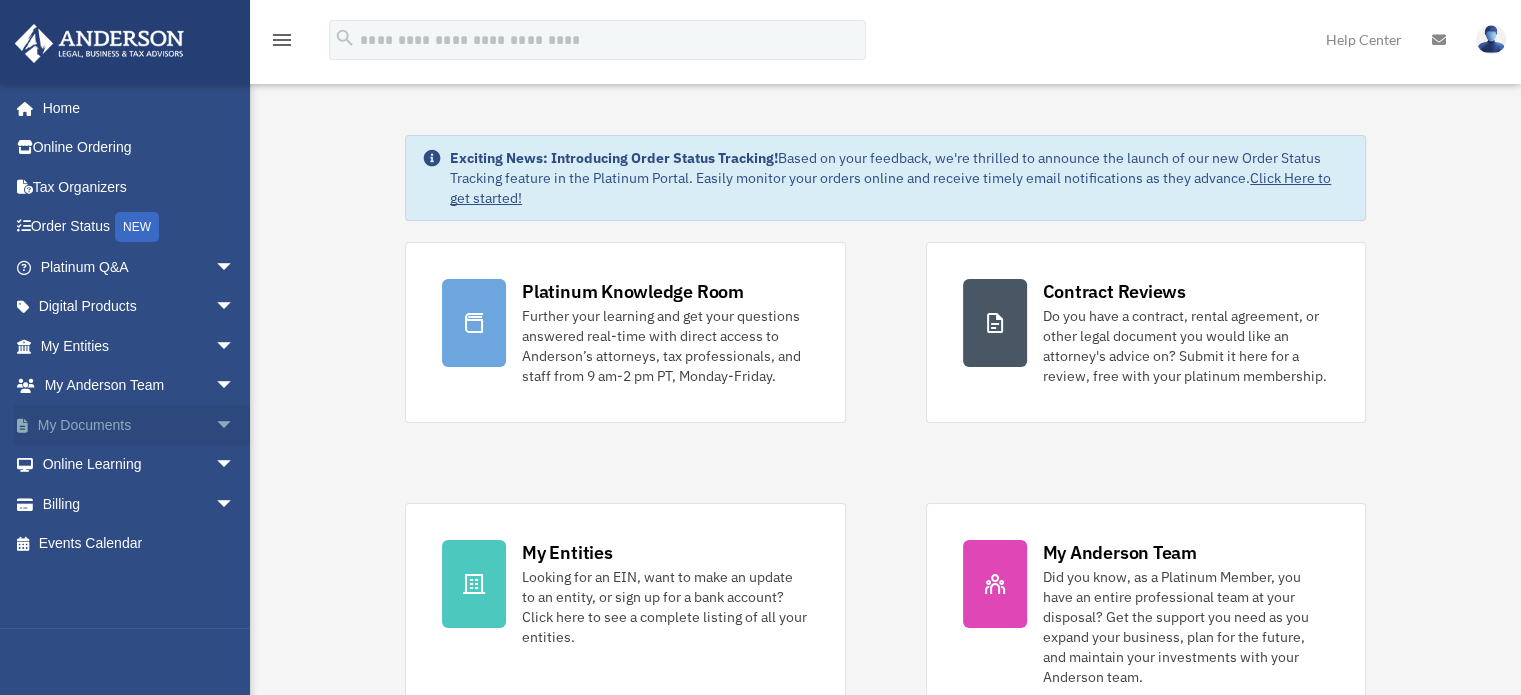 click on "My Documents arrow_drop_down" at bounding box center (139, 425) 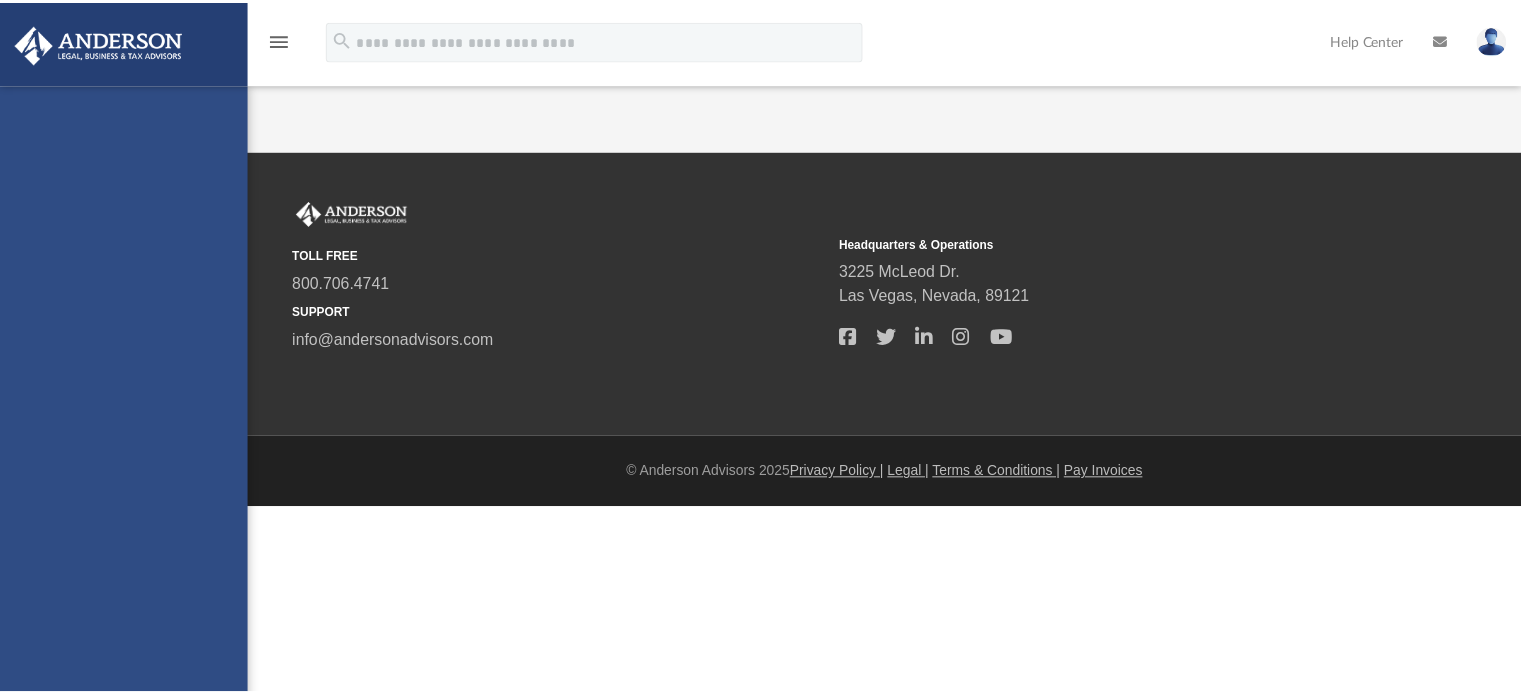 scroll, scrollTop: 0, scrollLeft: 0, axis: both 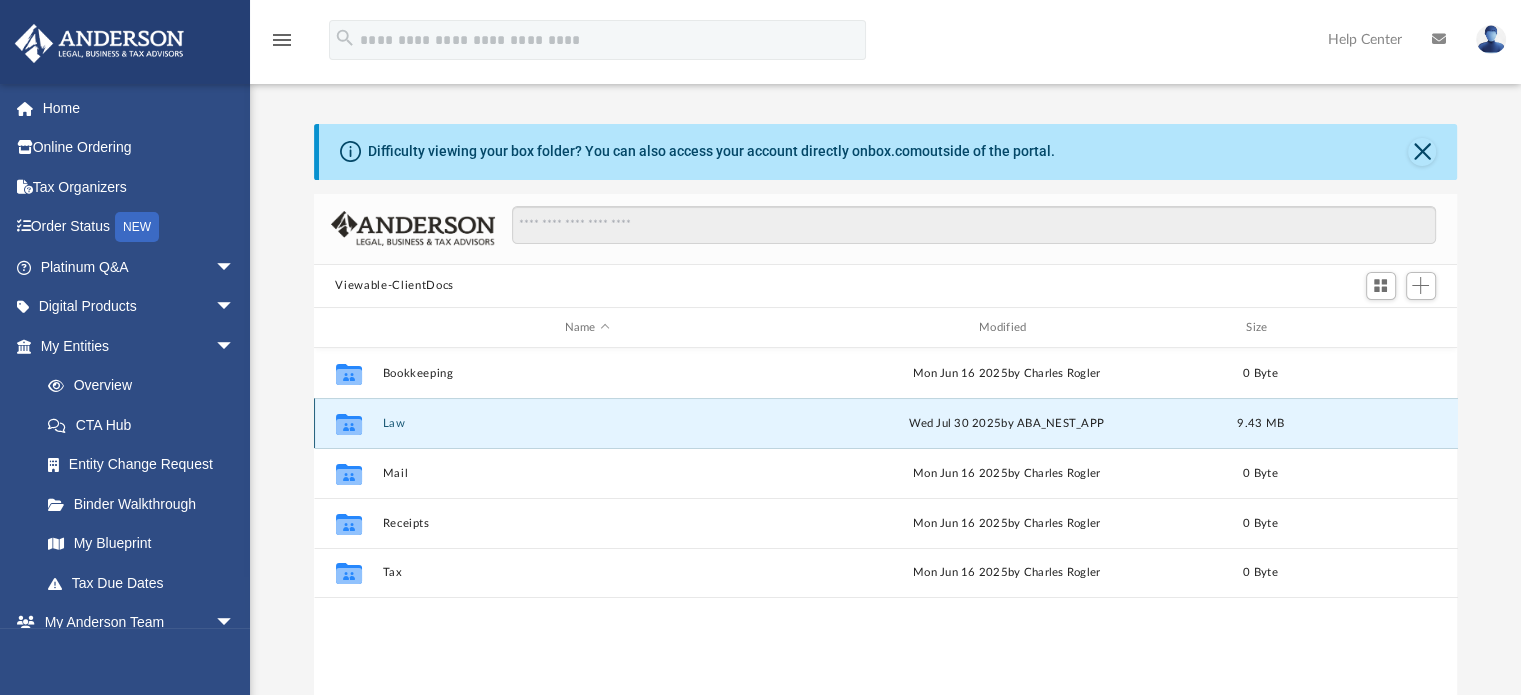 click on "Law" at bounding box center [587, 423] 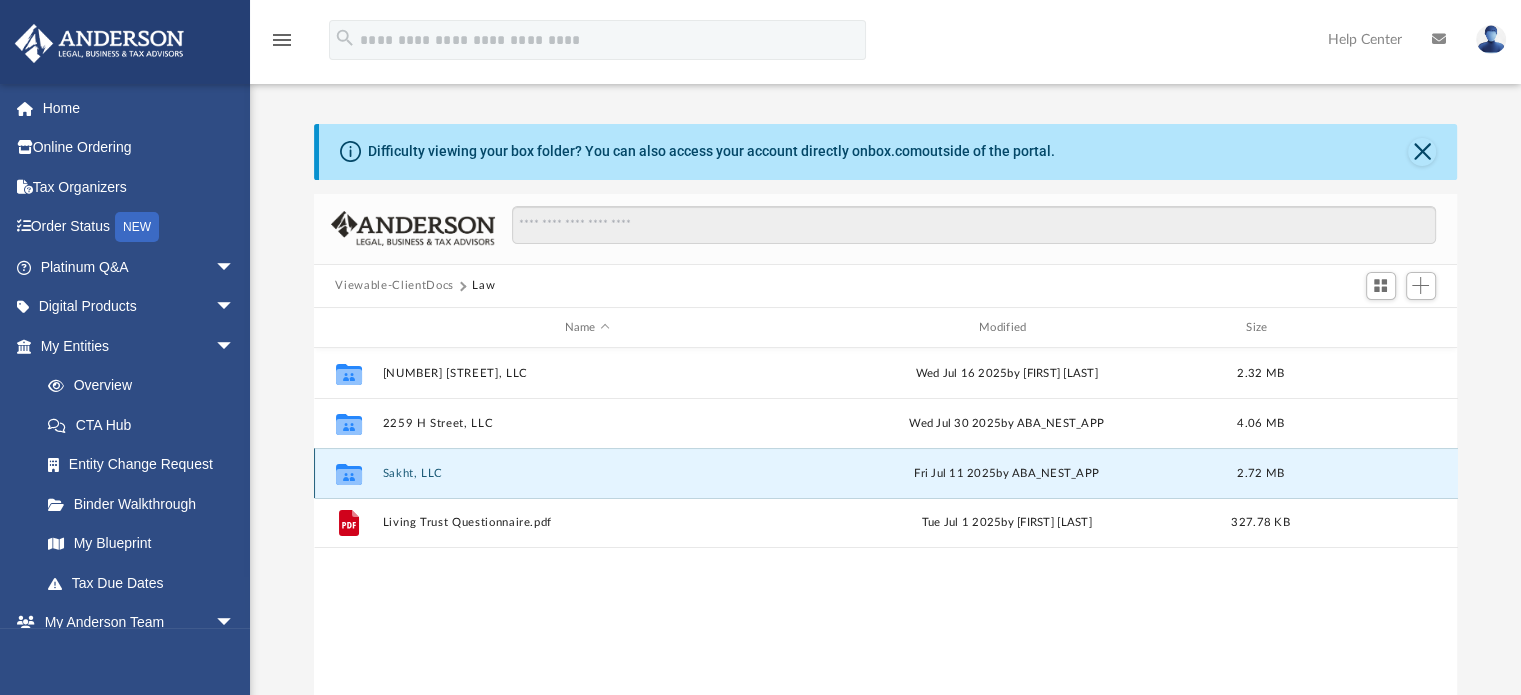click on "Sakht, LLC" at bounding box center [587, 473] 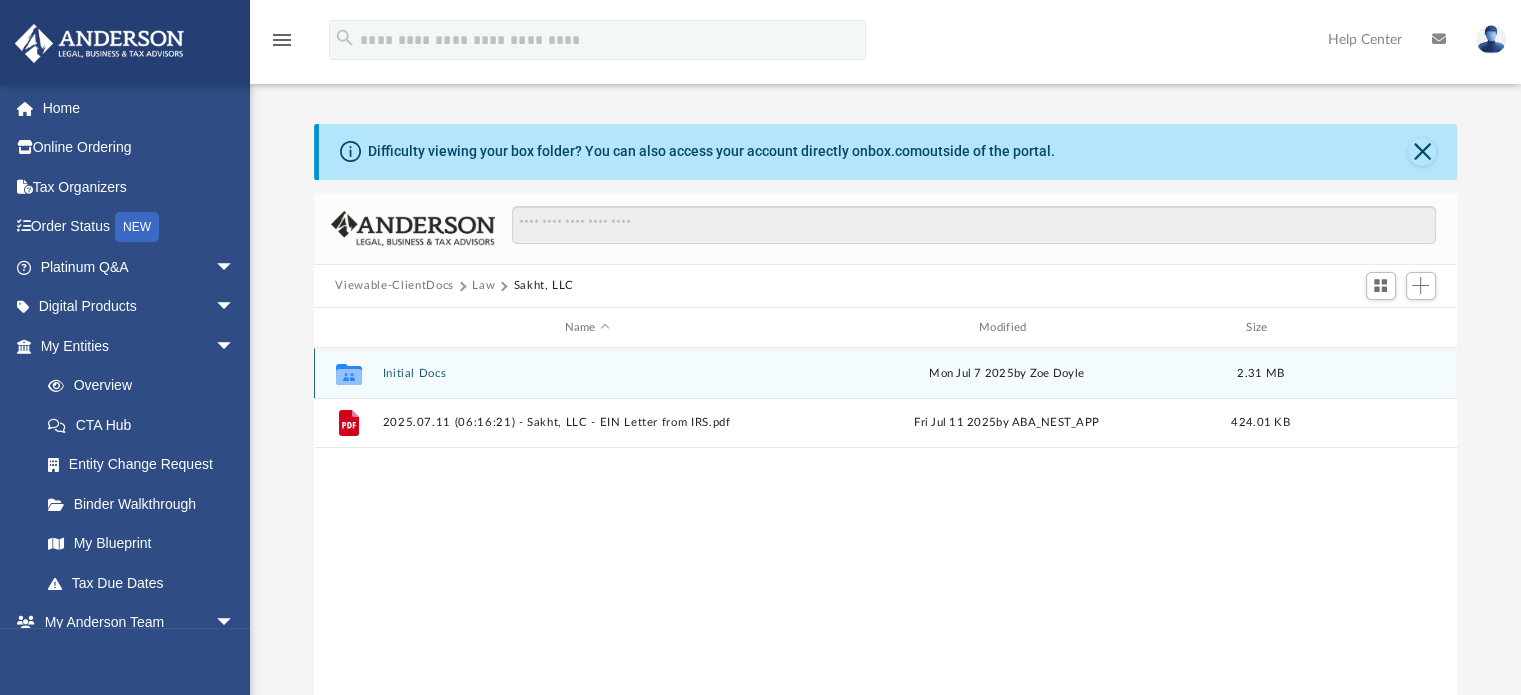 click on "Initial Docs" at bounding box center (587, 373) 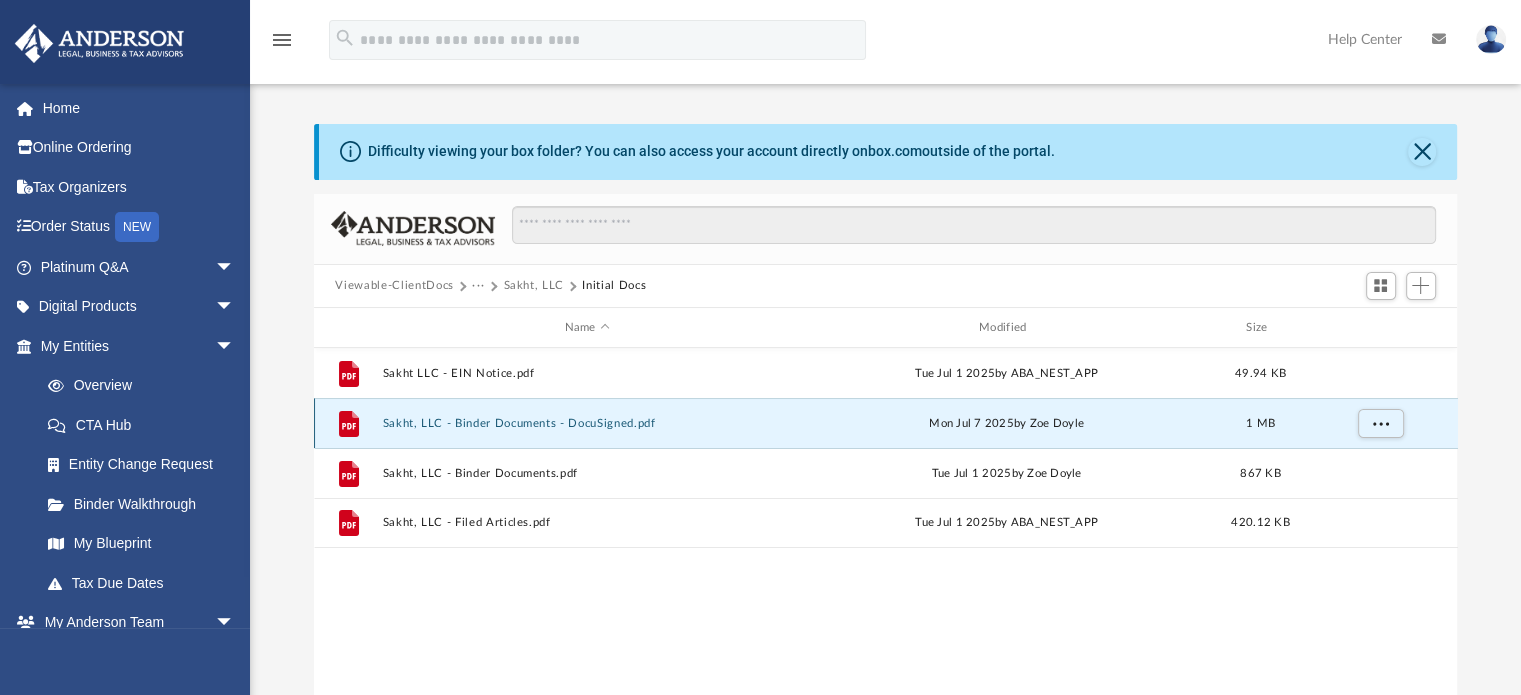click on "Sakht, LLC - Binder Documents - DocuSigned.pdf" at bounding box center (587, 423) 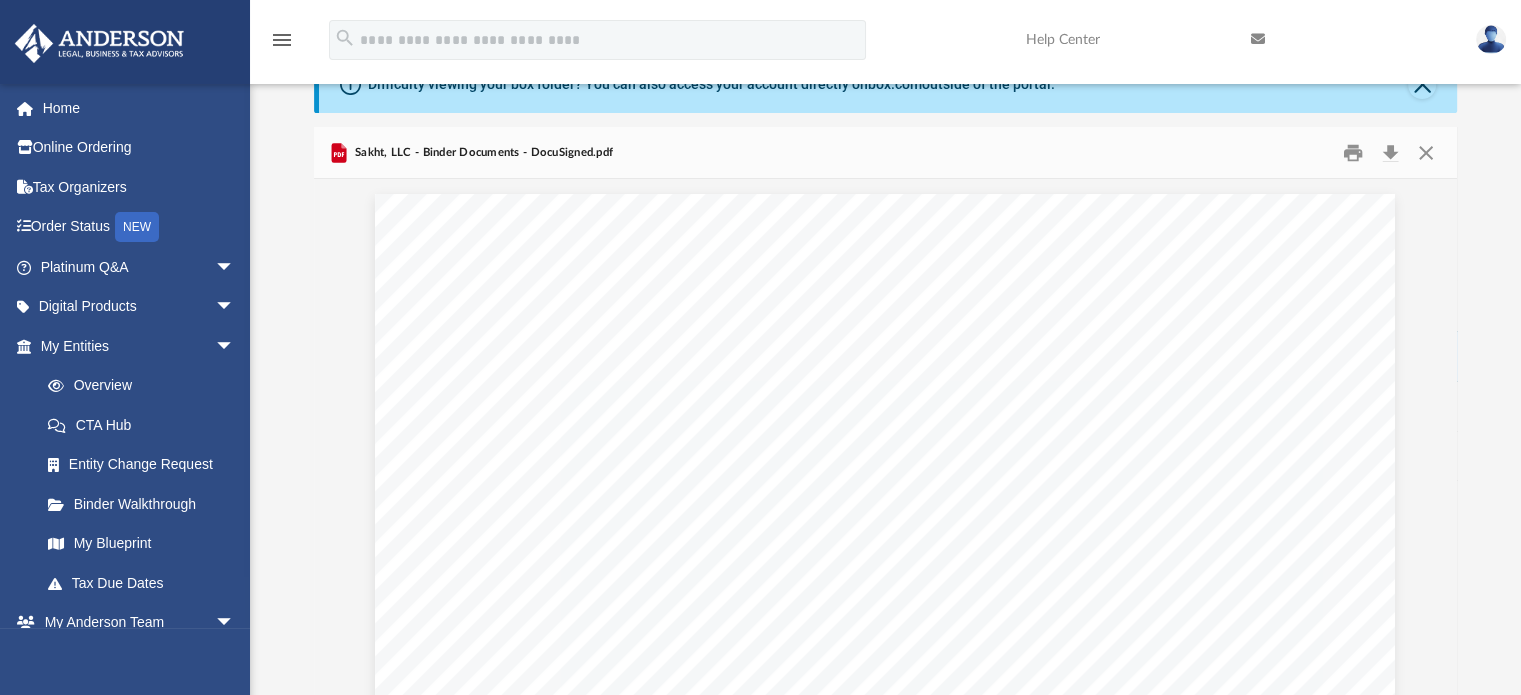 scroll, scrollTop: 9450, scrollLeft: 0, axis: vertical 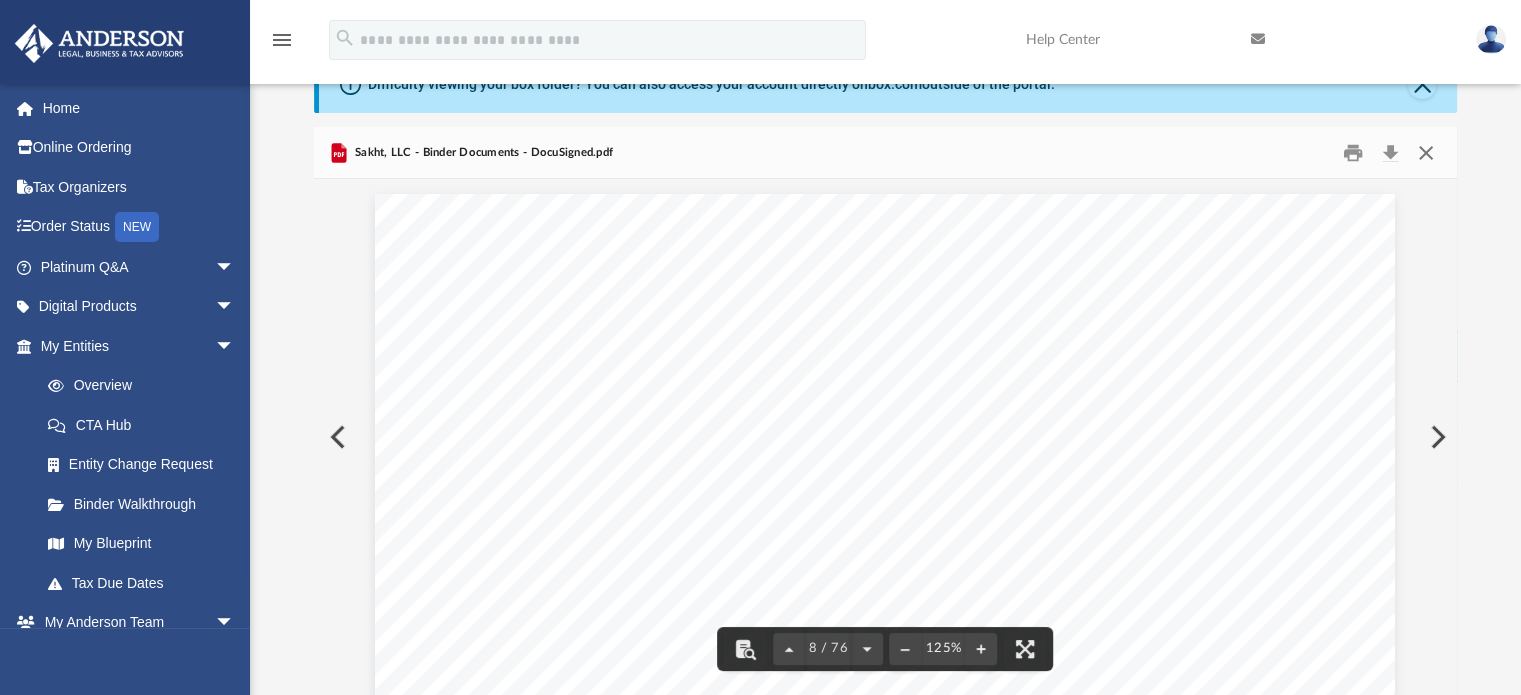 click at bounding box center [1426, 152] 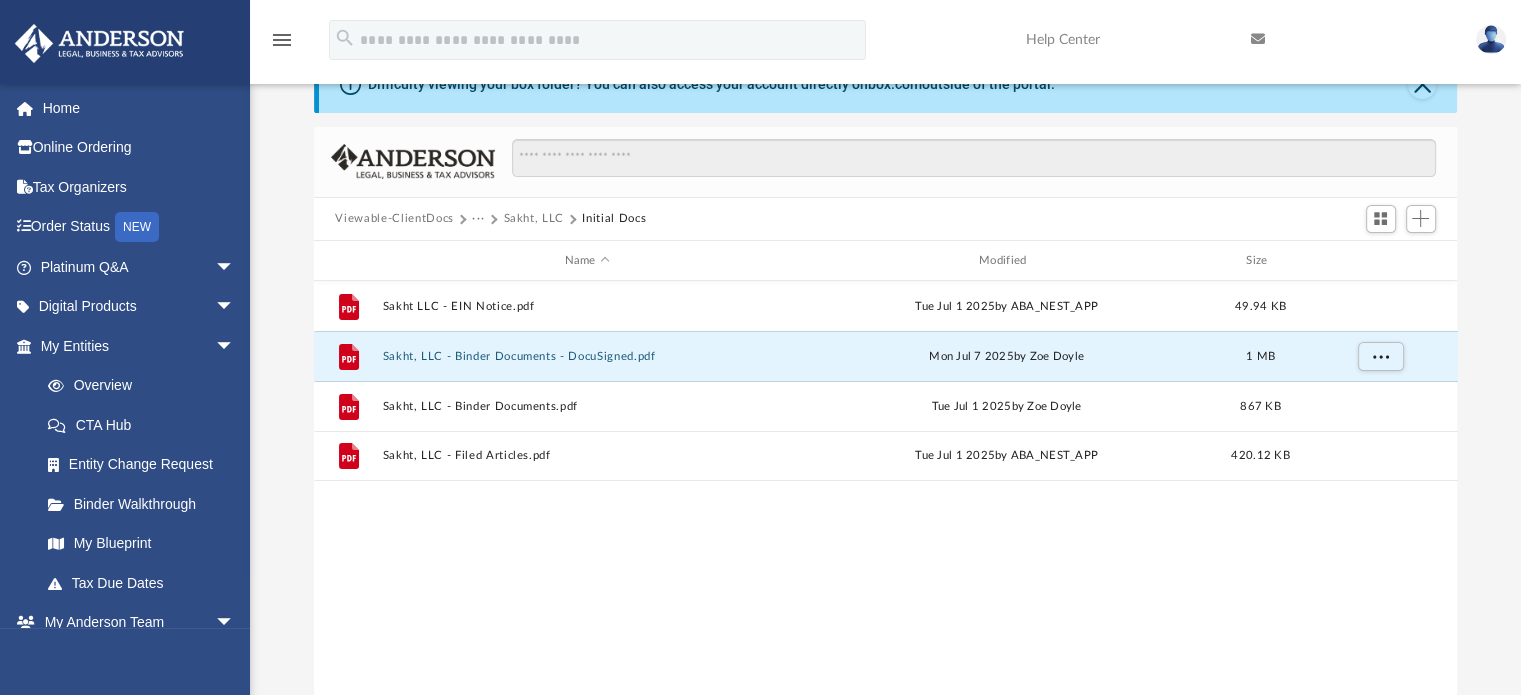 click on "Viewable-ClientDocs" at bounding box center [394, 219] 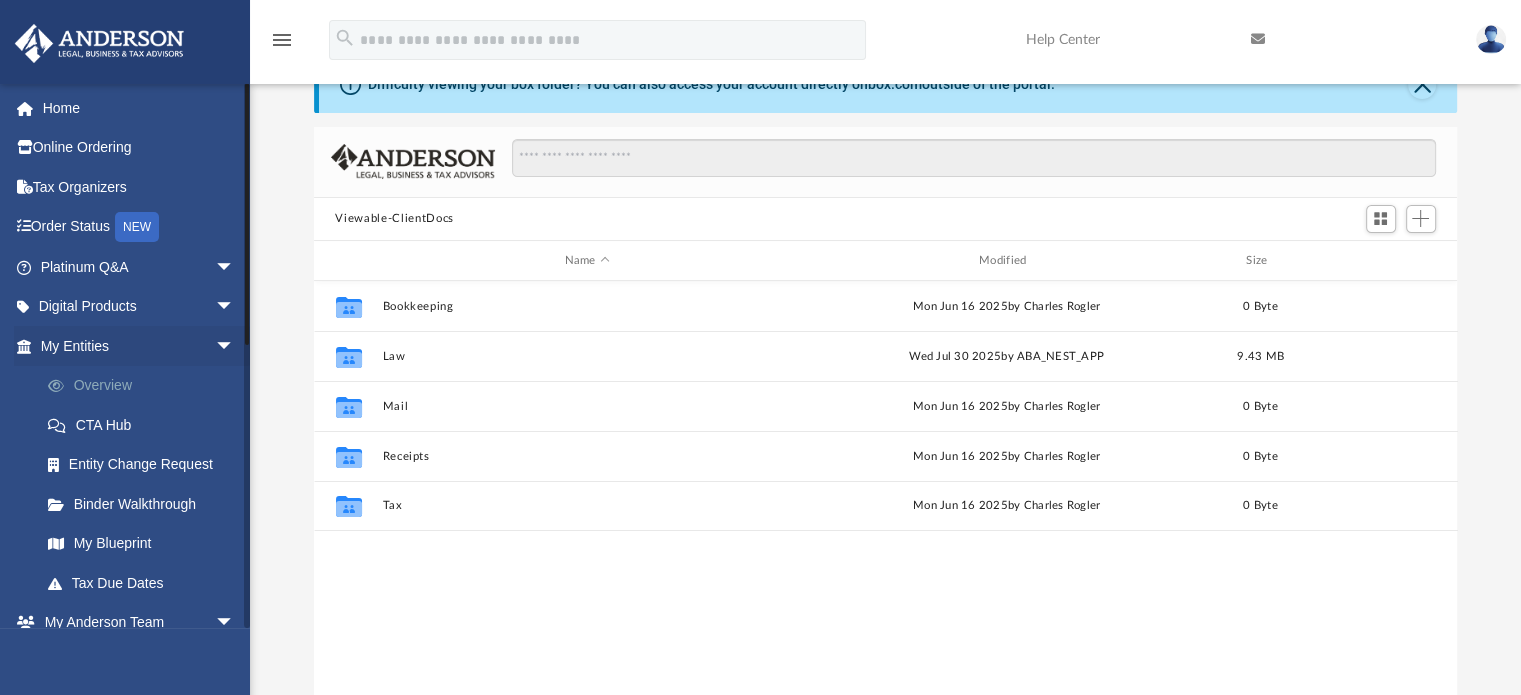 click on "Overview" at bounding box center [146, 386] 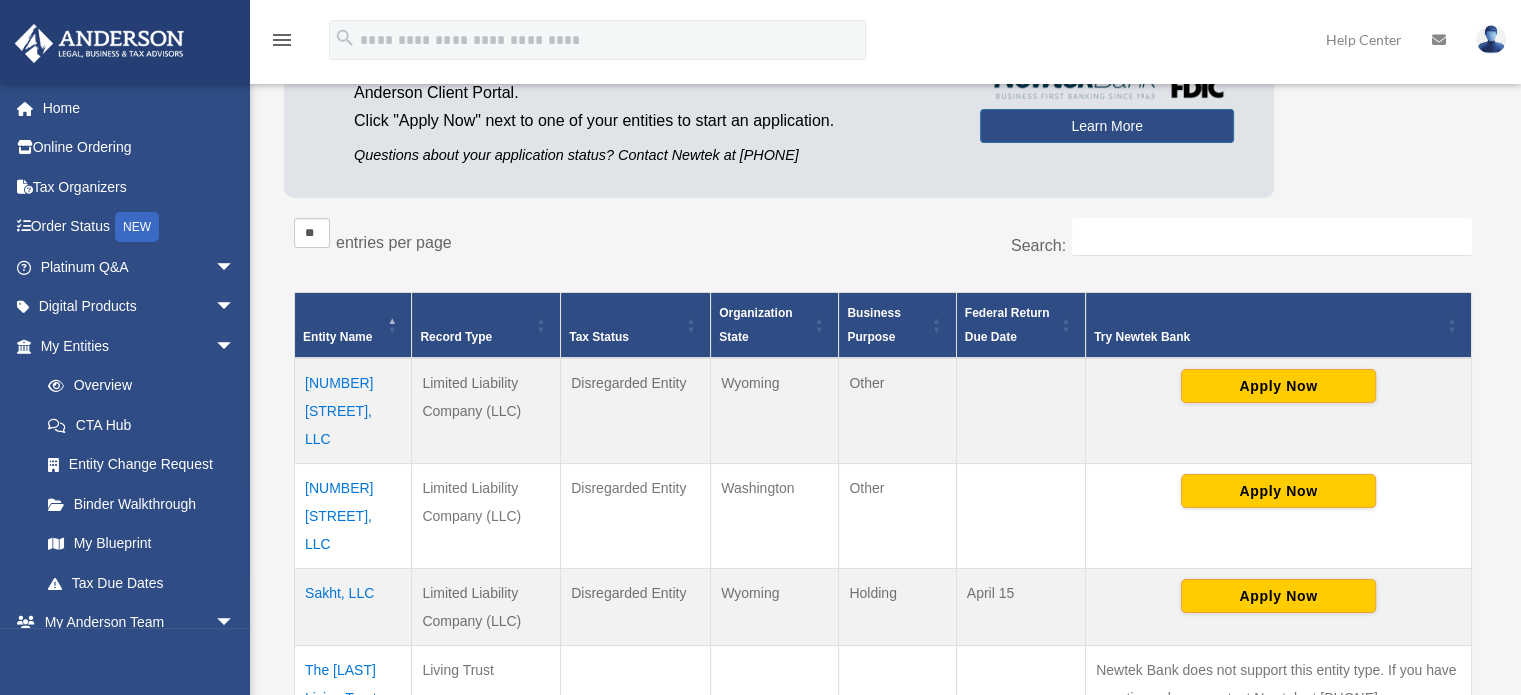 scroll, scrollTop: 231, scrollLeft: 0, axis: vertical 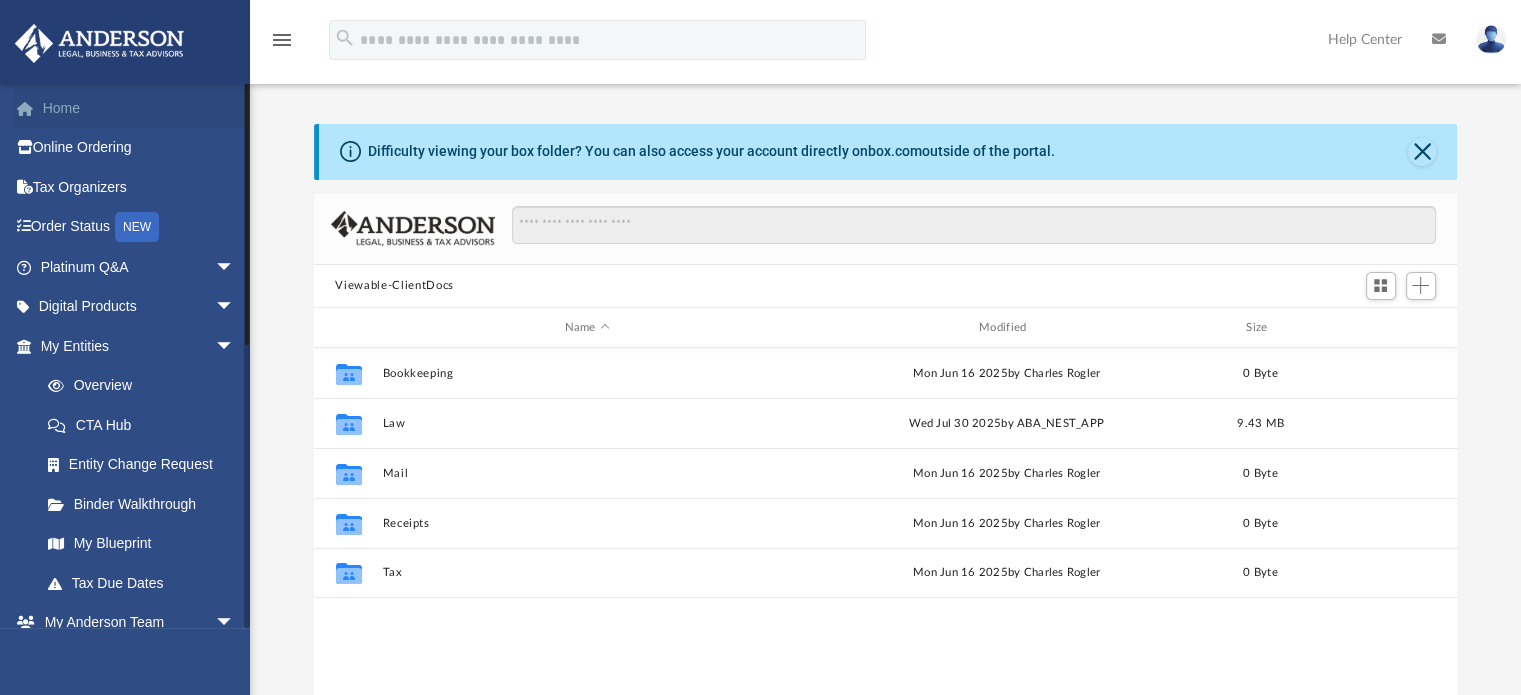 click on "Home" at bounding box center [139, 108] 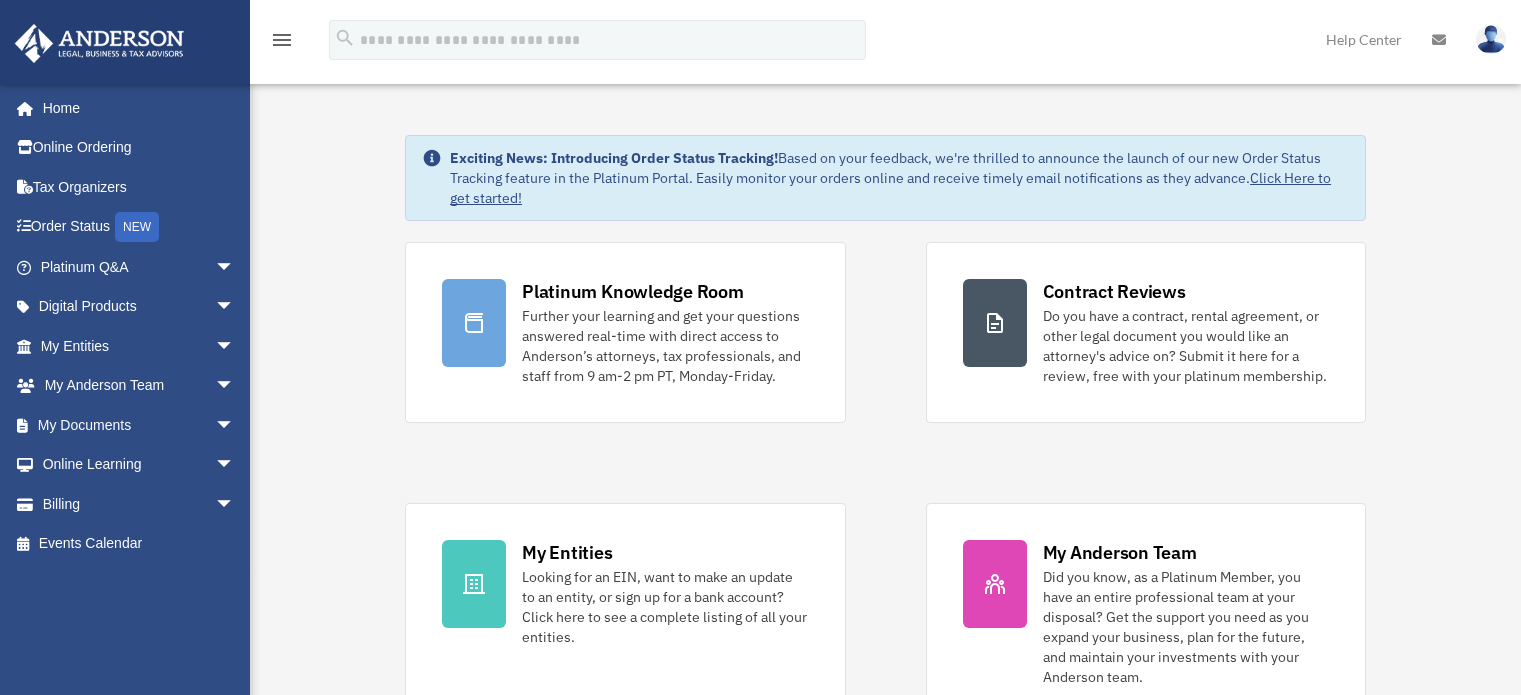 scroll, scrollTop: 0, scrollLeft: 0, axis: both 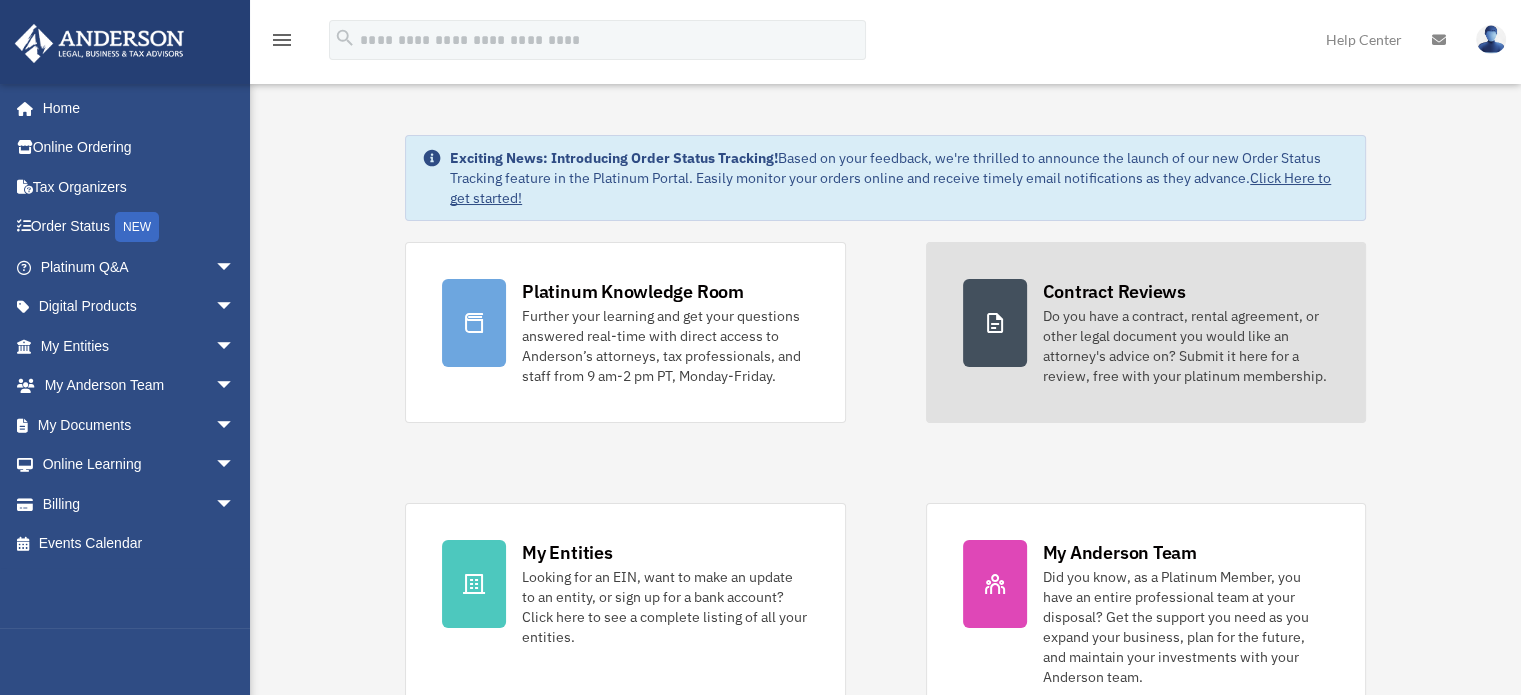 click on "Do you have a contract, rental agreement, or other legal document you would like an attorney's advice on?  Submit it here for a  review, free with your platinum membership." at bounding box center [1186, 346] 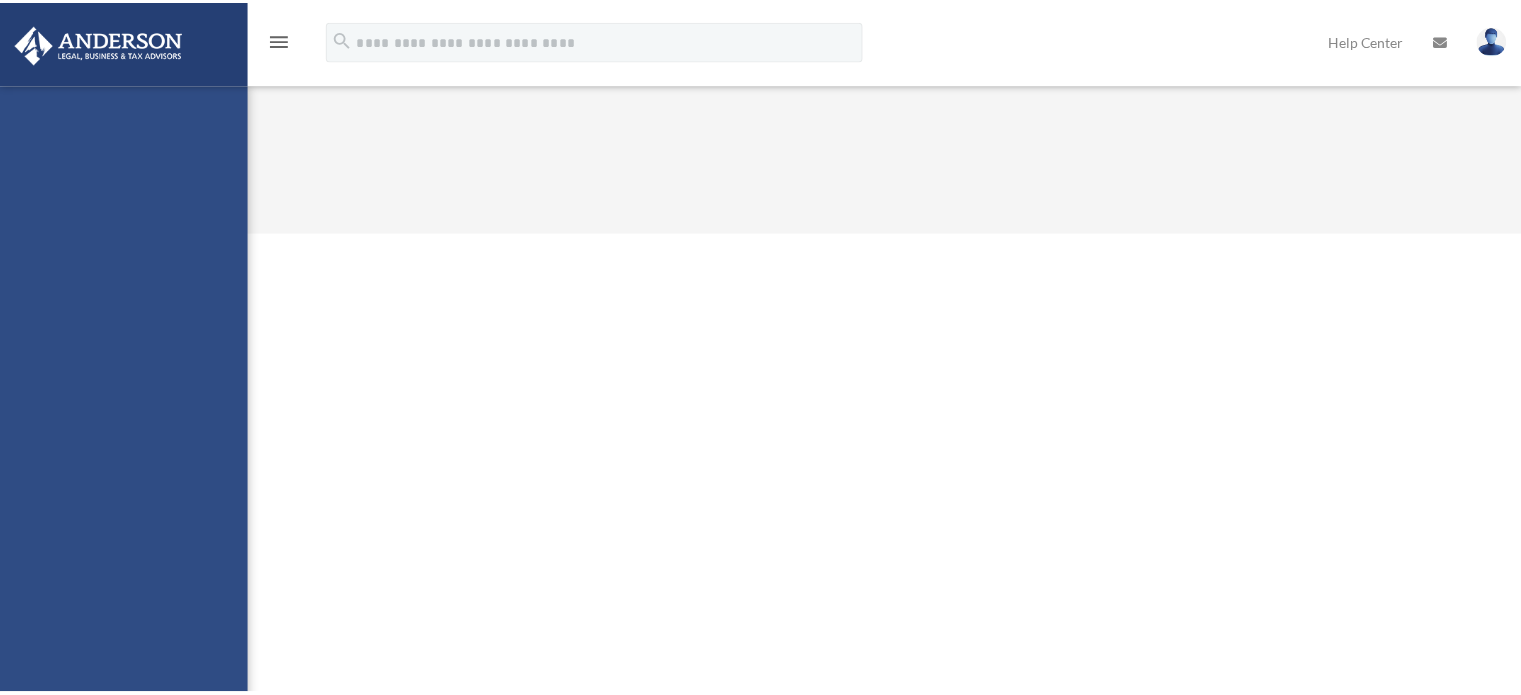 scroll, scrollTop: 0, scrollLeft: 0, axis: both 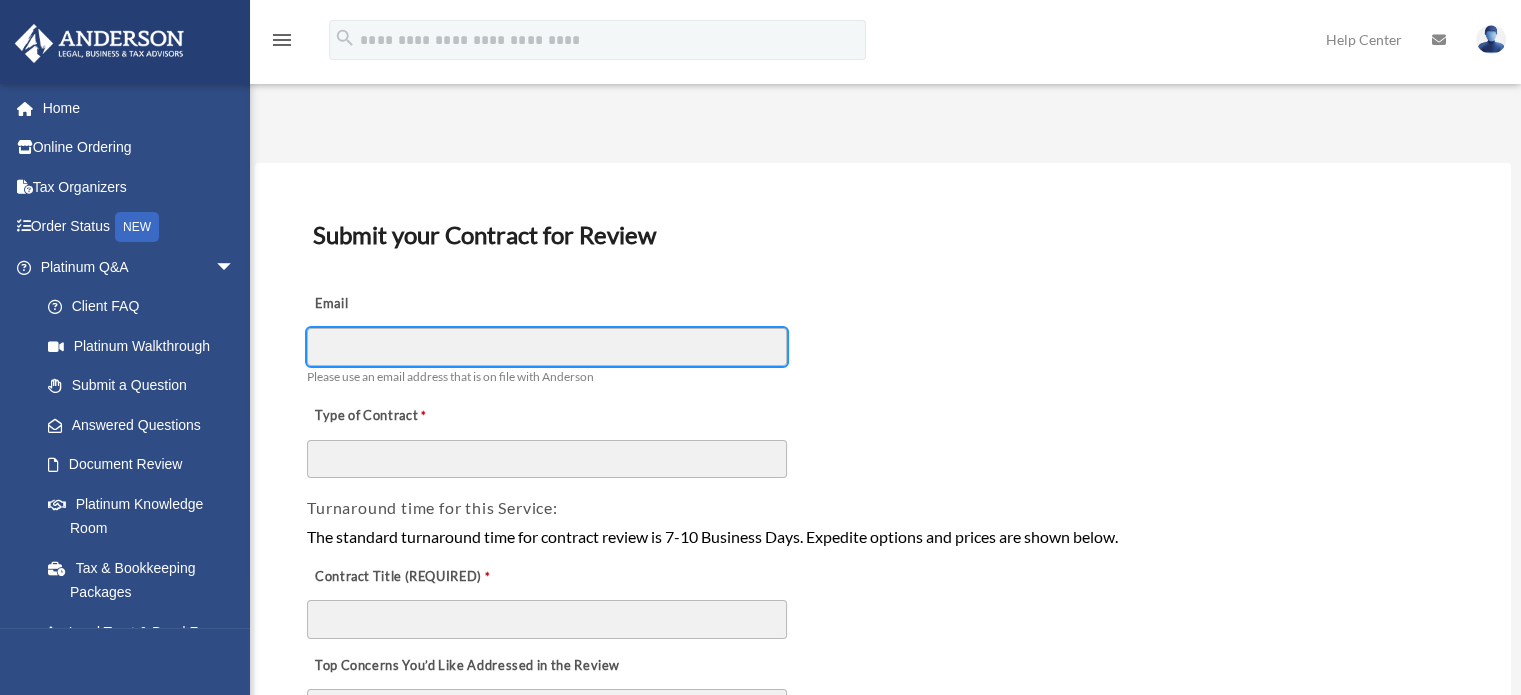 click on "Email" at bounding box center [547, 347] 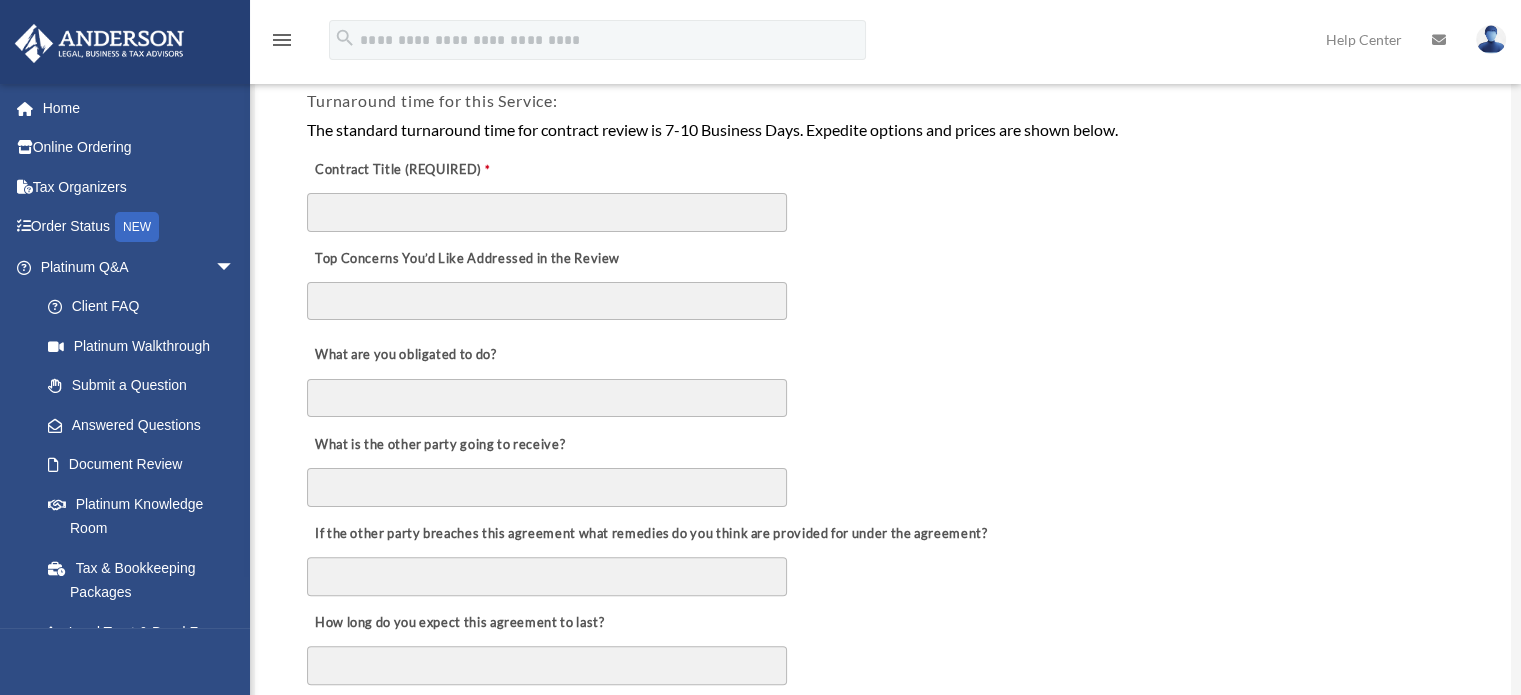 scroll, scrollTop: 608, scrollLeft: 0, axis: vertical 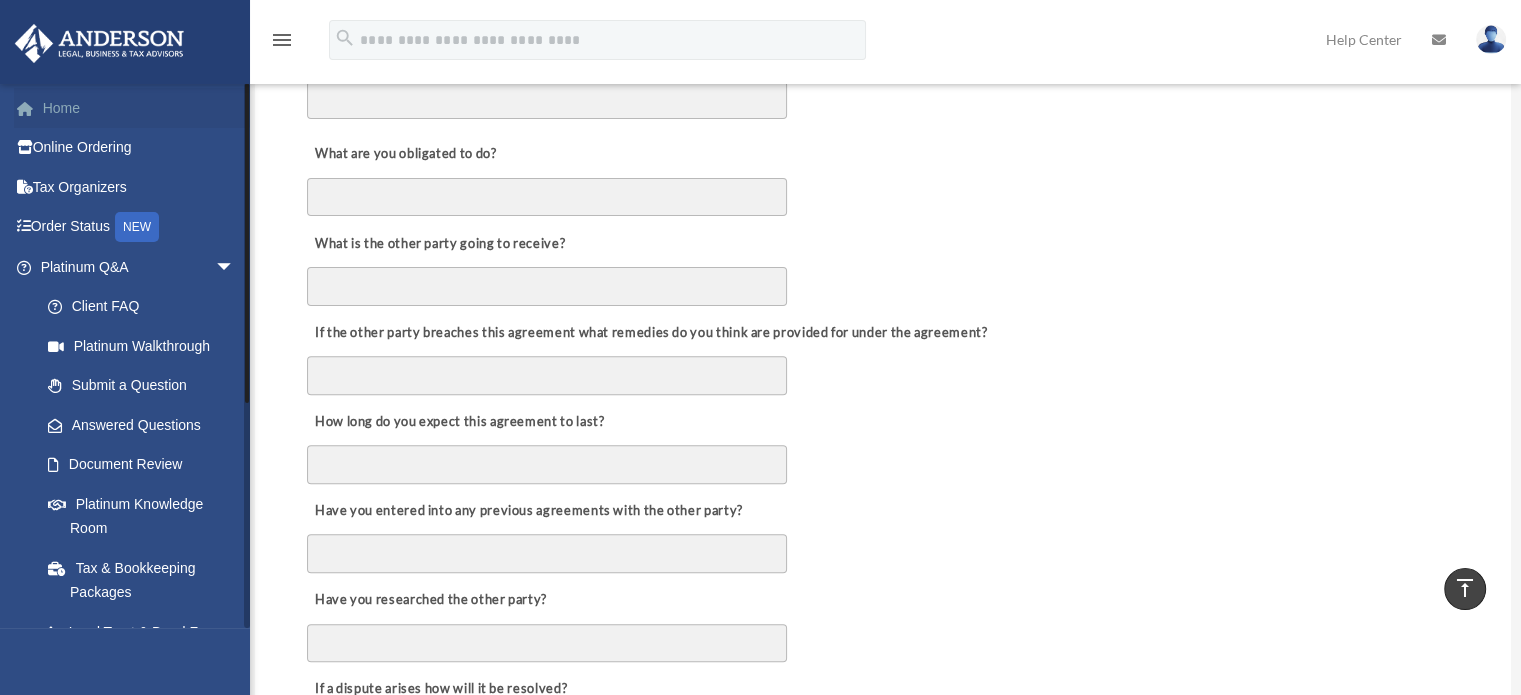 click on "Home" at bounding box center (139, 108) 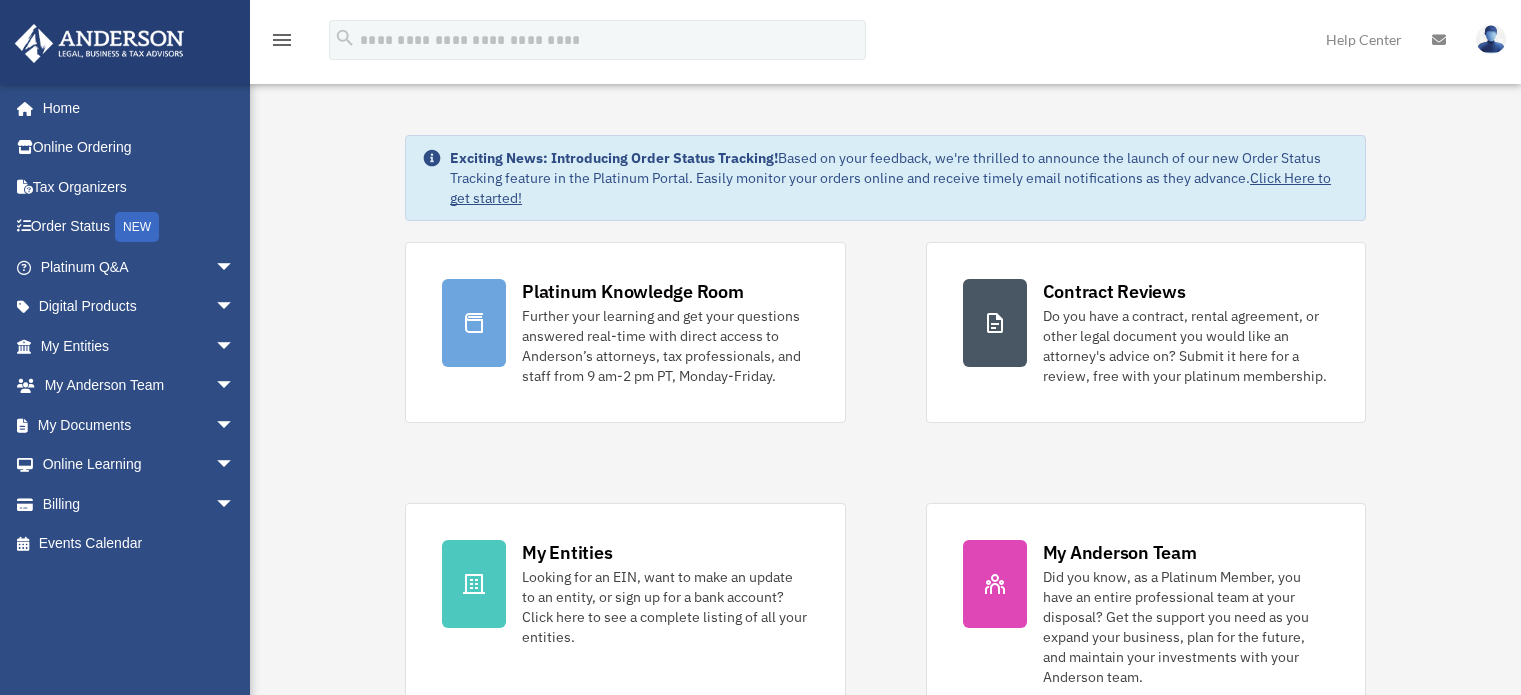 scroll, scrollTop: 0, scrollLeft: 0, axis: both 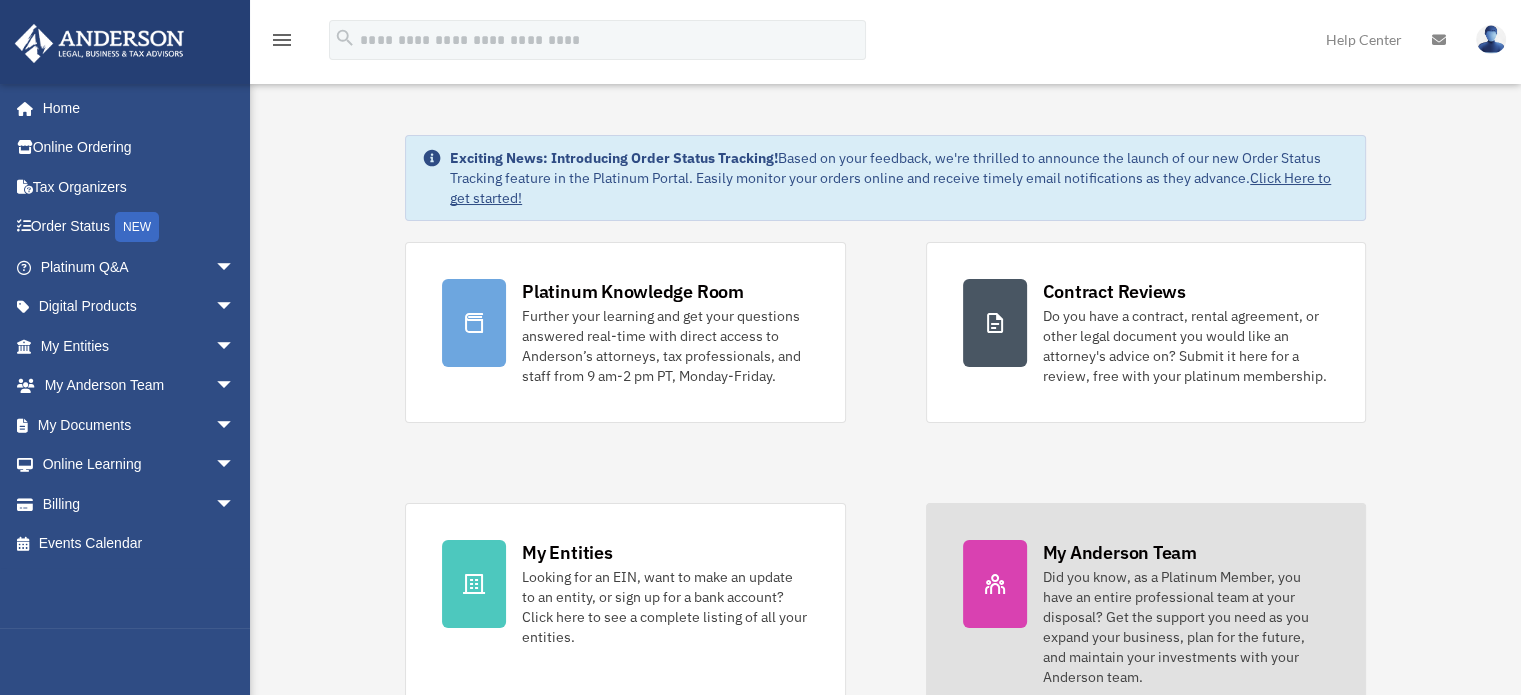 click on "Did you know, as a Platinum Member, you have an entire professional team at your disposal? Get the support you need as you expand your business, plan for the future, and maintain your investments with your Anderson team." at bounding box center (1186, 627) 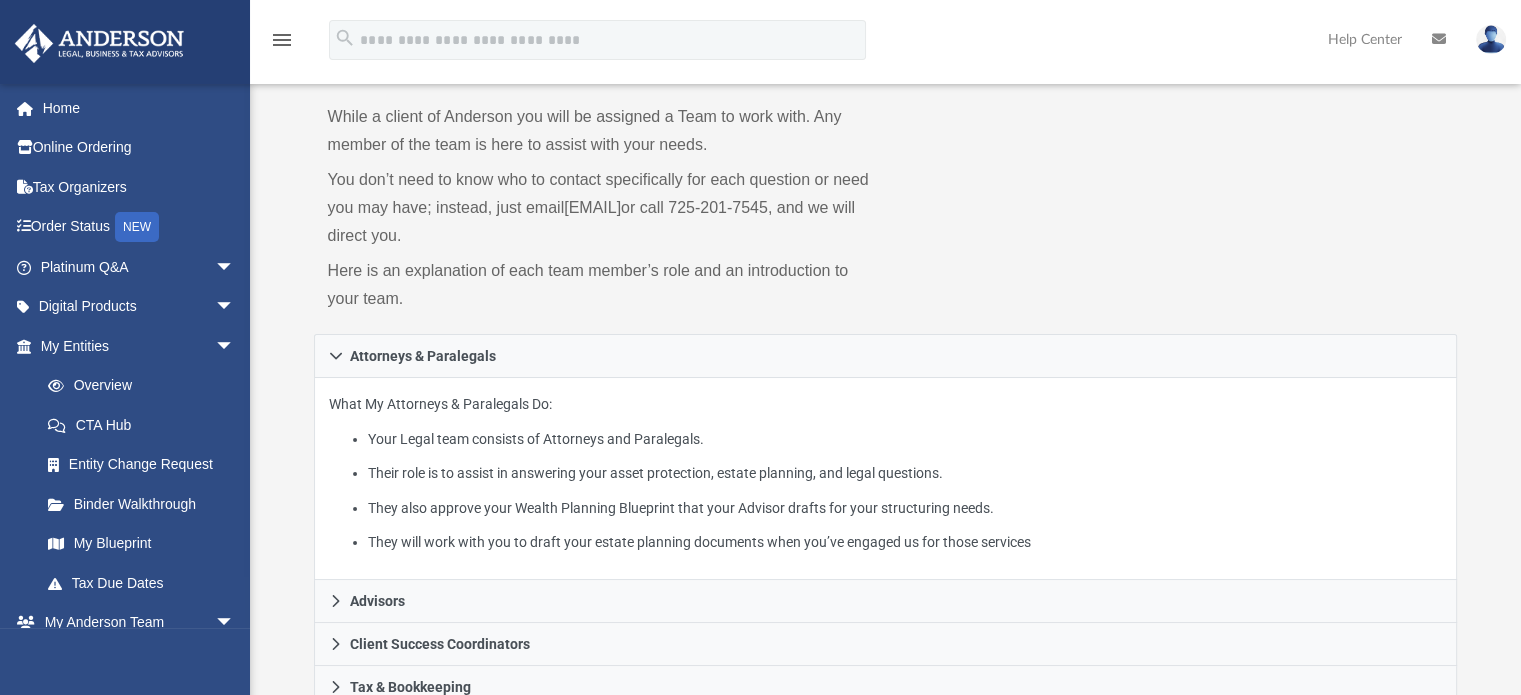 scroll, scrollTop: 1608, scrollLeft: 0, axis: vertical 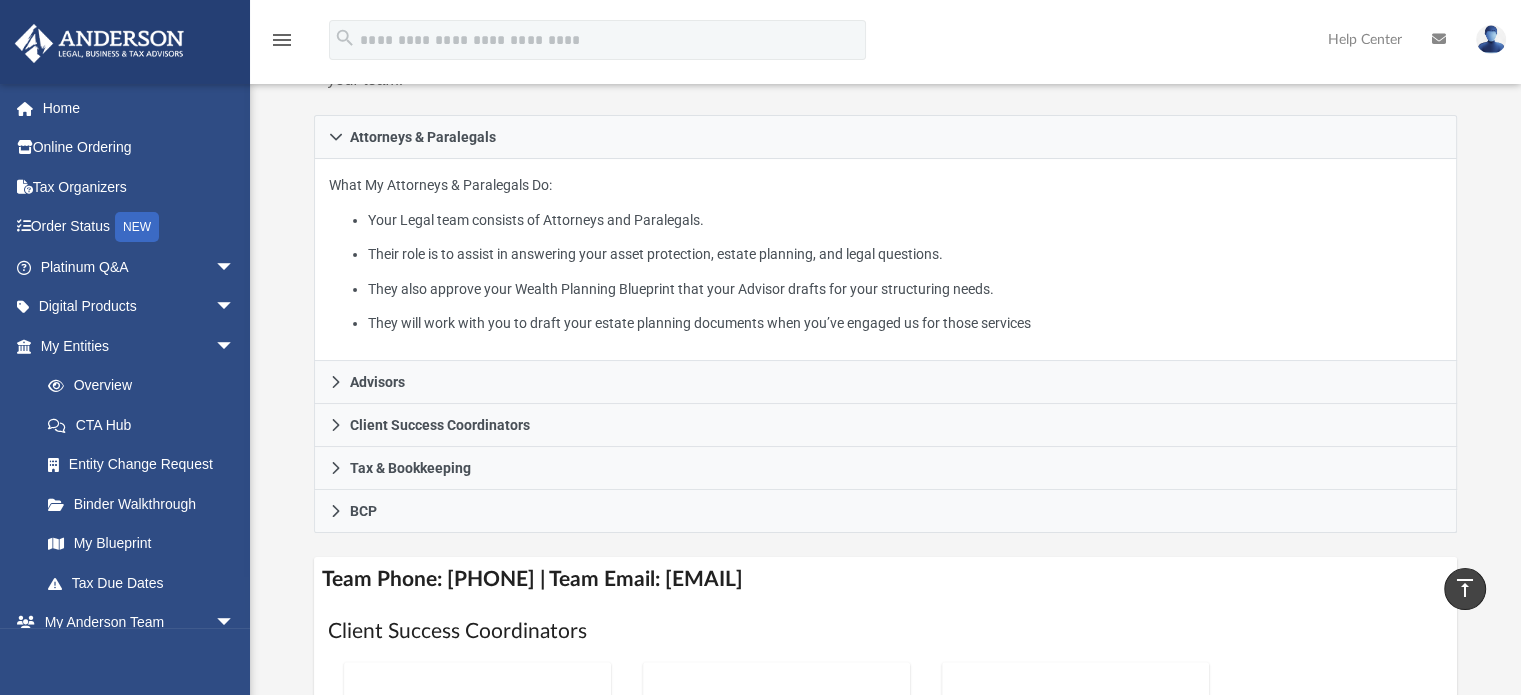 drag, startPoint x: 724, startPoint y: 577, endPoint x: 1027, endPoint y: 598, distance: 303.72684 